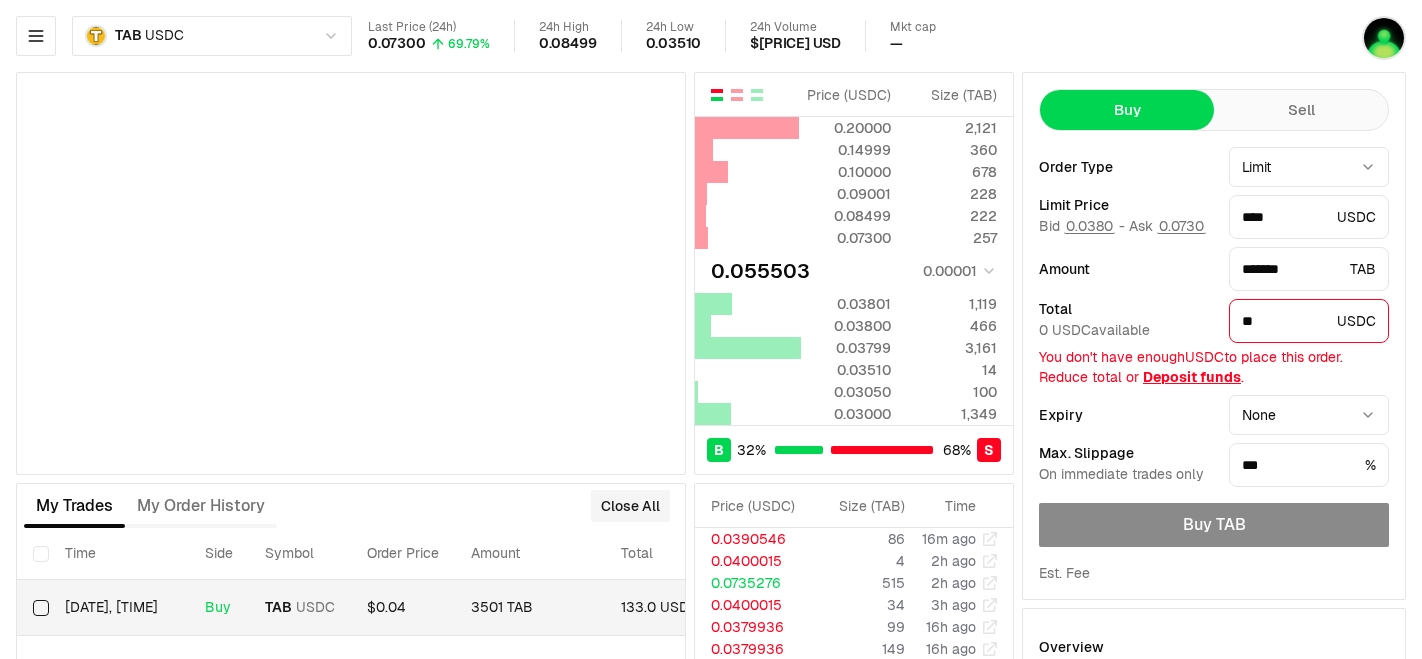 scroll, scrollTop: 0, scrollLeft: 0, axis: both 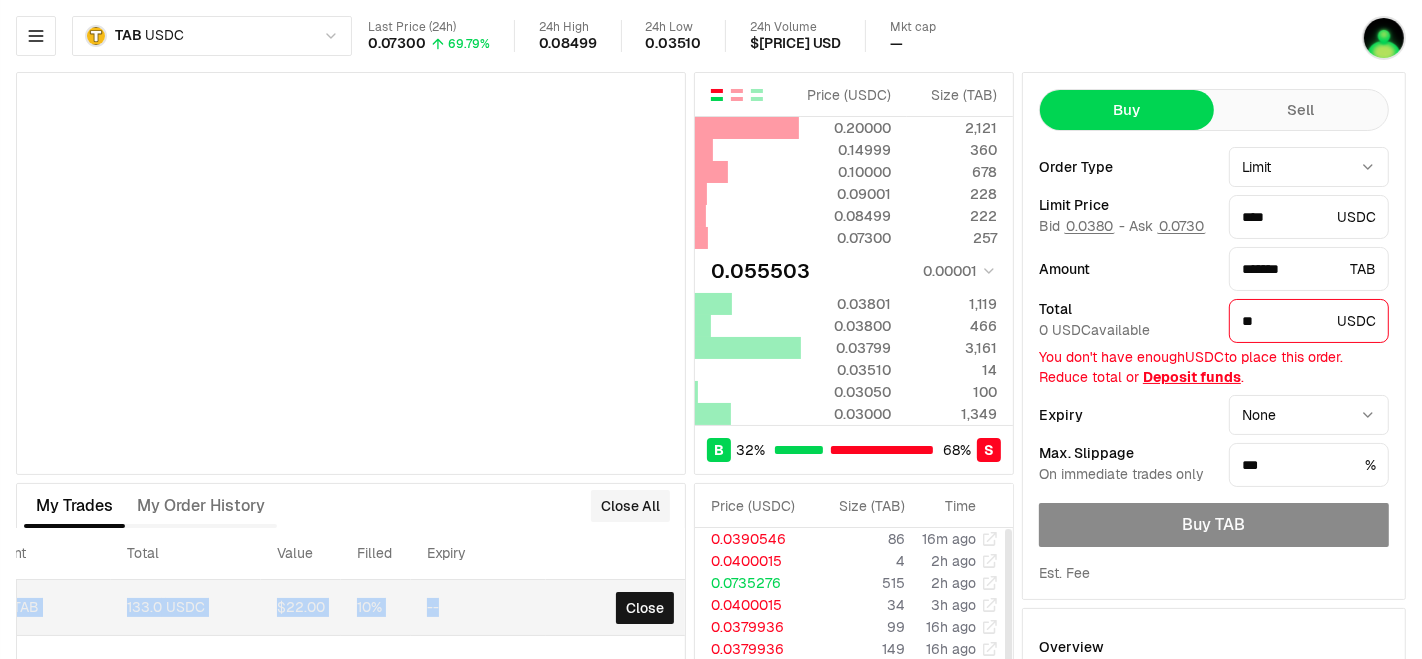 click on "[DATE], [TIME] Buy TAB USDC $[PRICE] 3501   TAB [PRICE]   USDC $[PRICE] [PERCENT] -- Close" at bounding box center [106, 608] 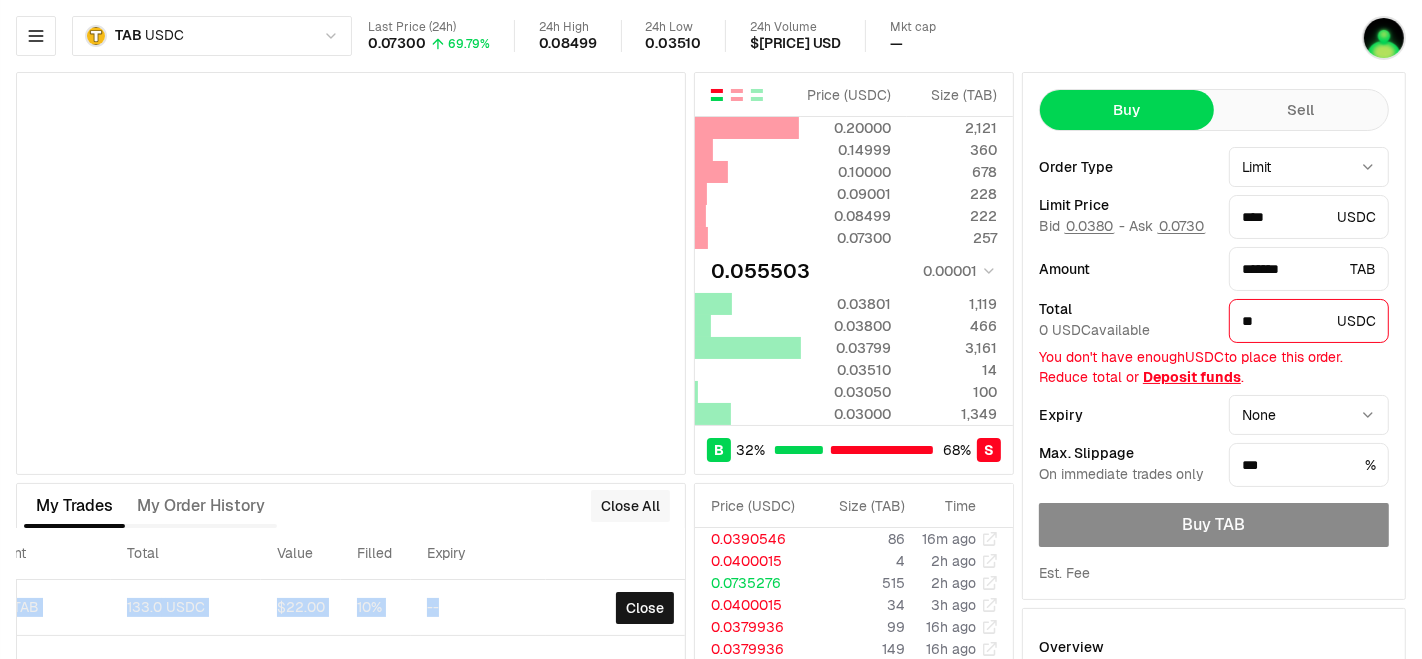 click on "Close All" at bounding box center (630, 506) 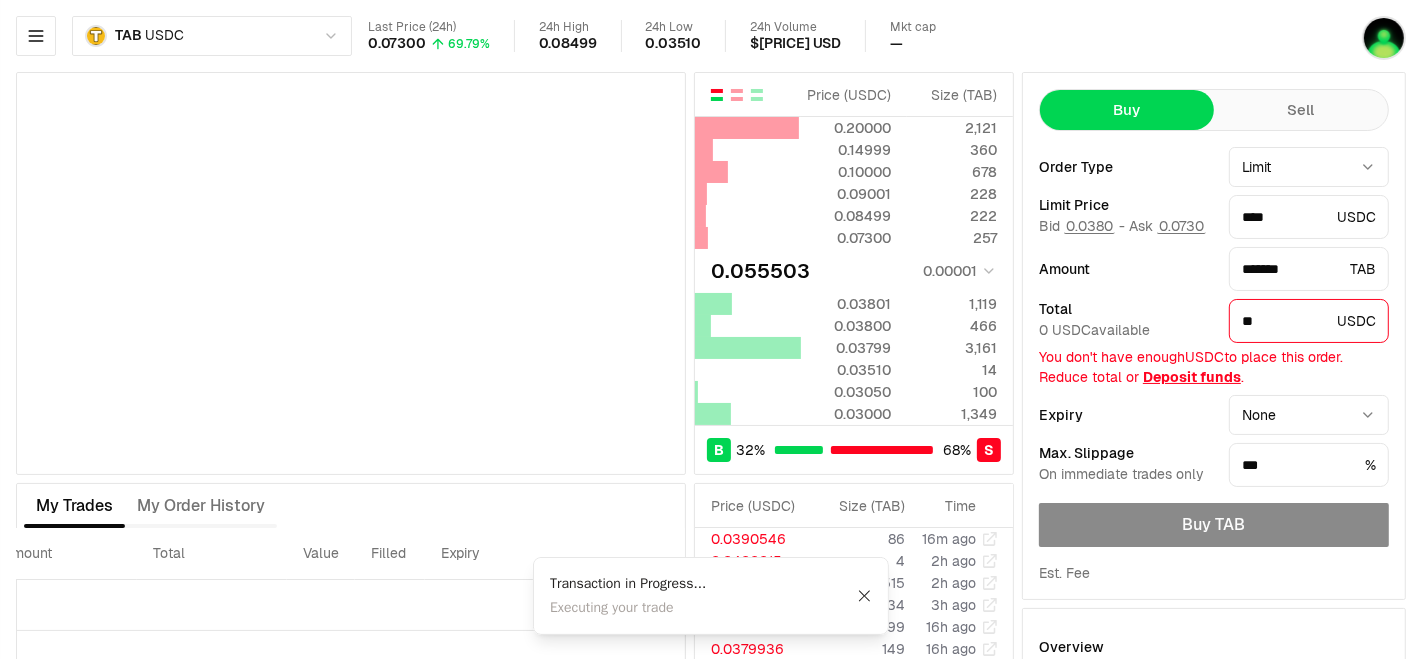 scroll, scrollTop: 0, scrollLeft: 444, axis: horizontal 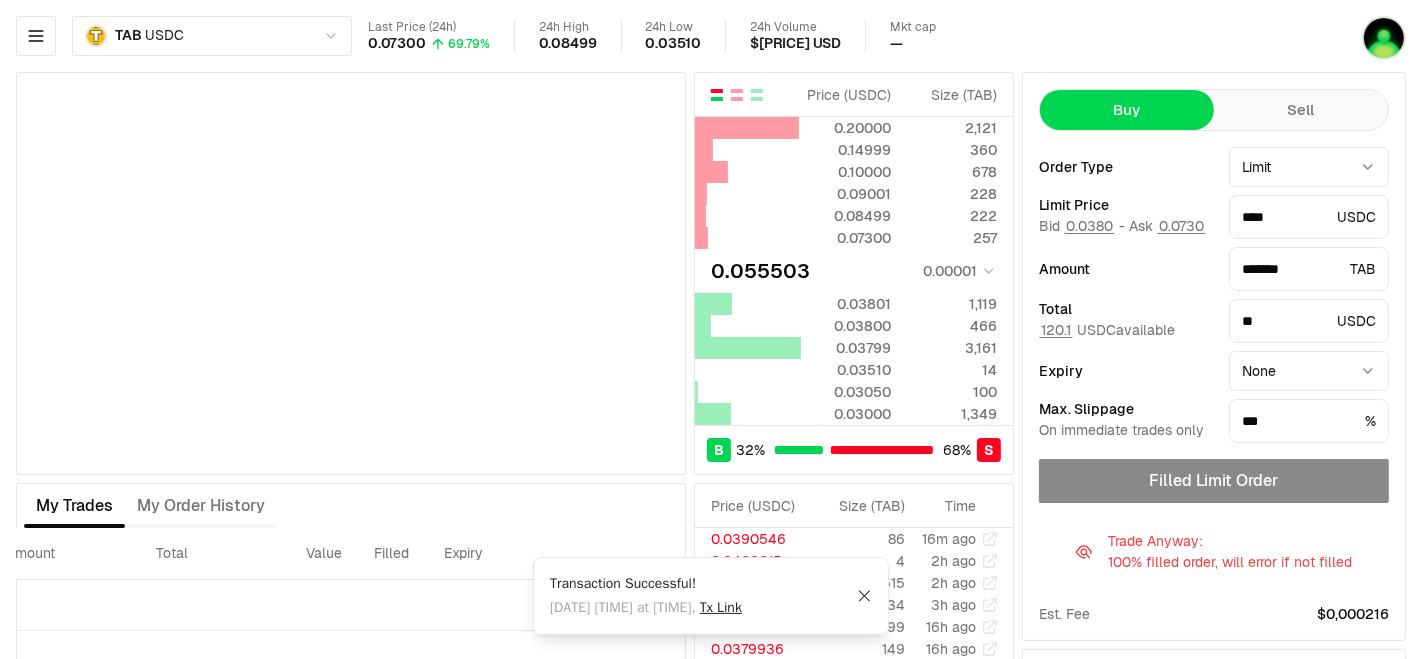 click on "******* TAB" at bounding box center (1309, 269) 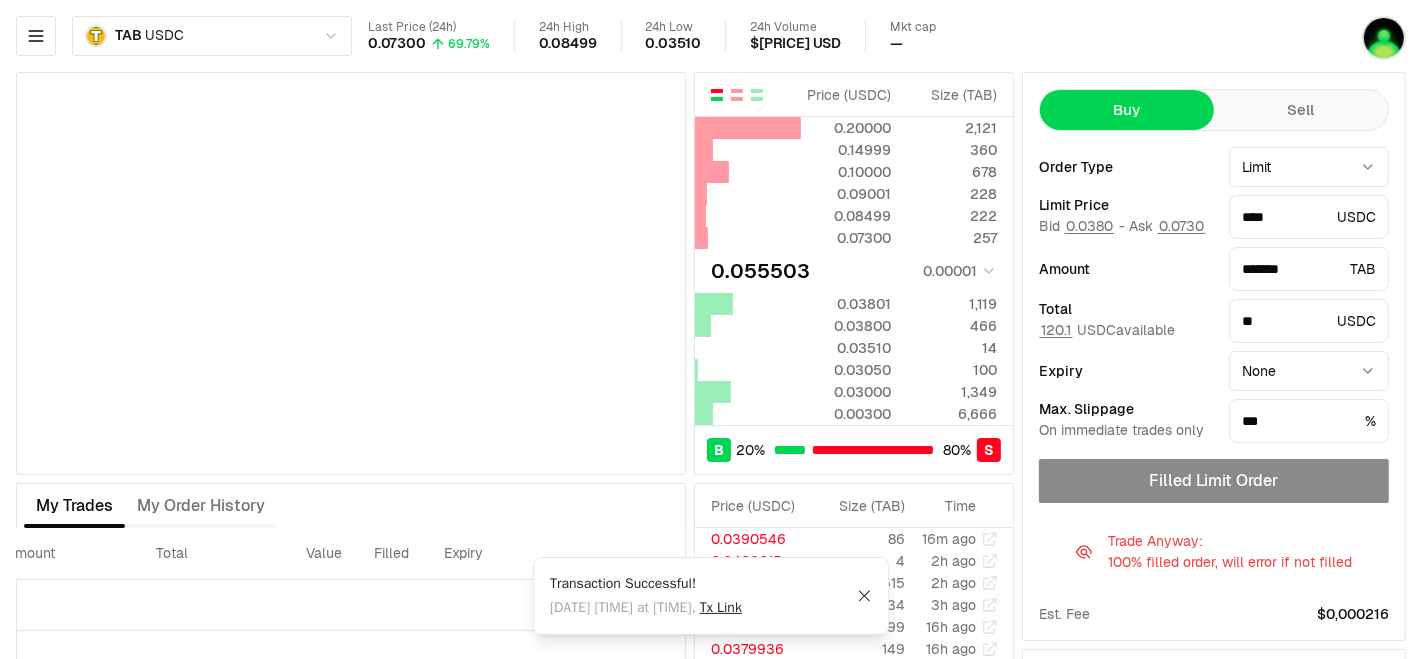 click on "Sell" at bounding box center [1301, 110] 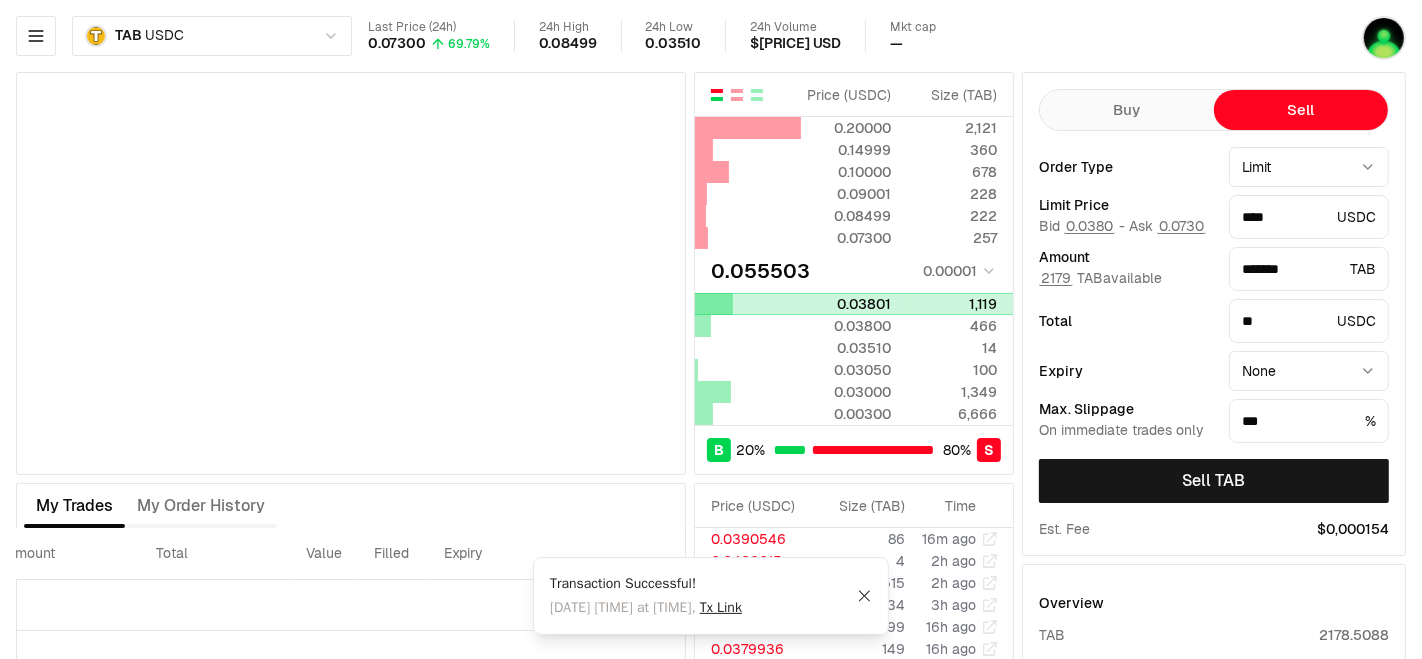 click on "0.03801" at bounding box center (846, 304) 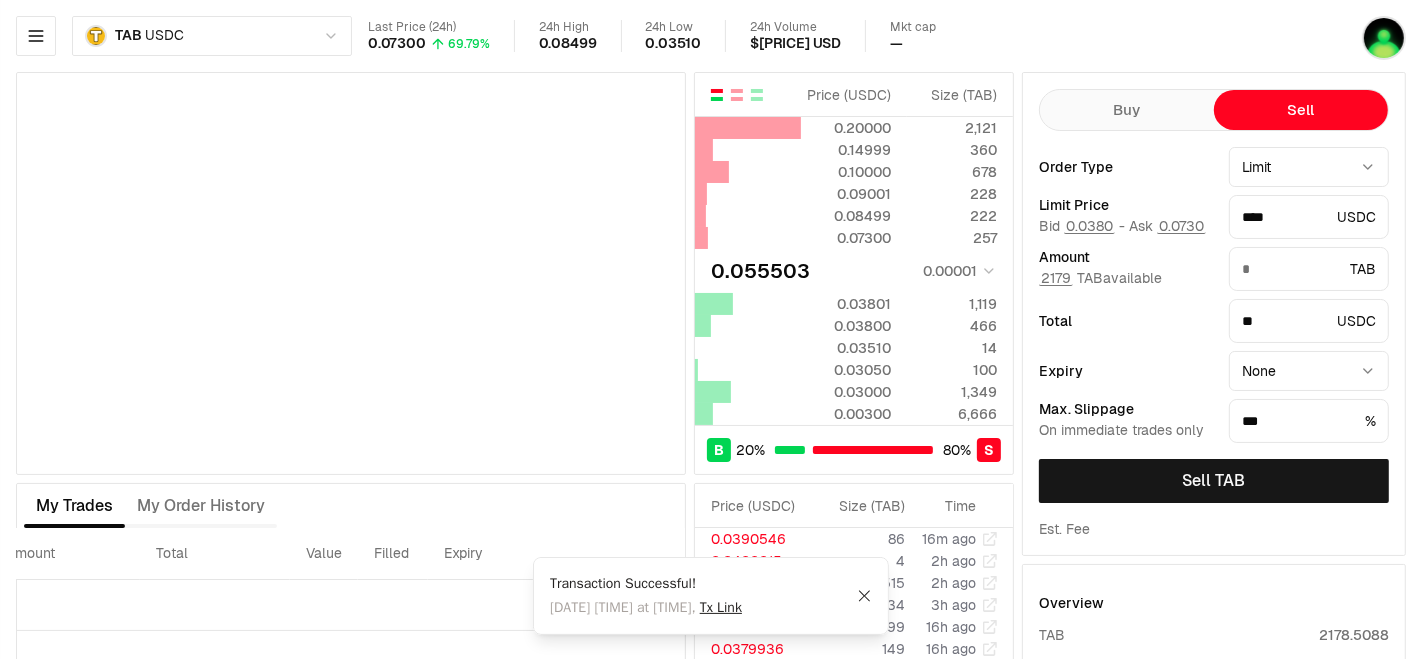 type on "*******" 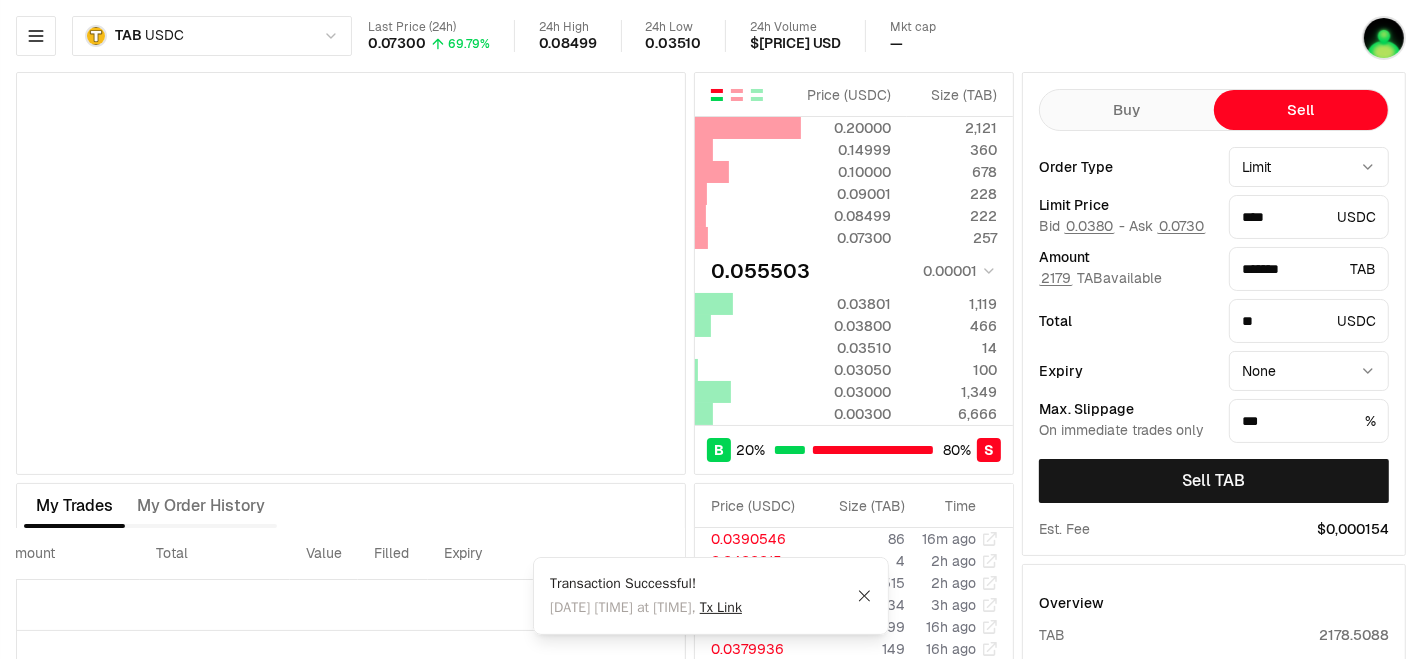 click on "0.055503 0.00001" at bounding box center (854, 271) 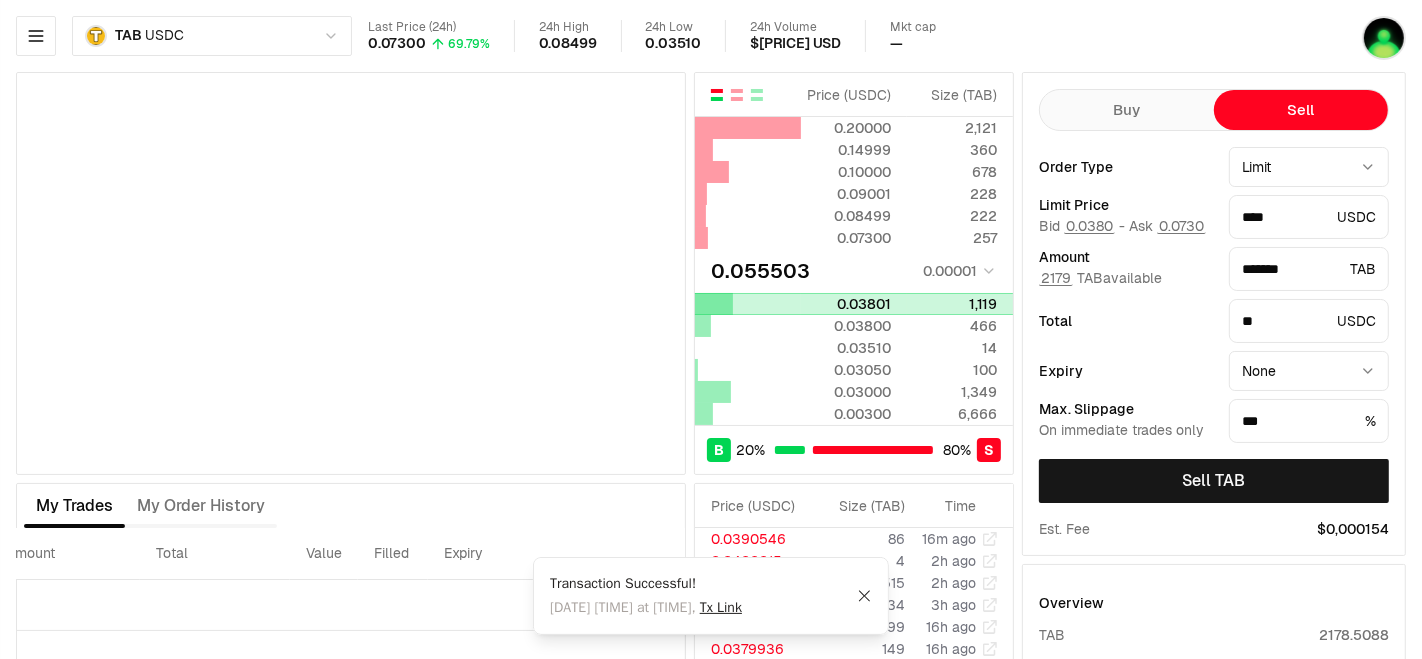 click at bounding box center [748, 304] 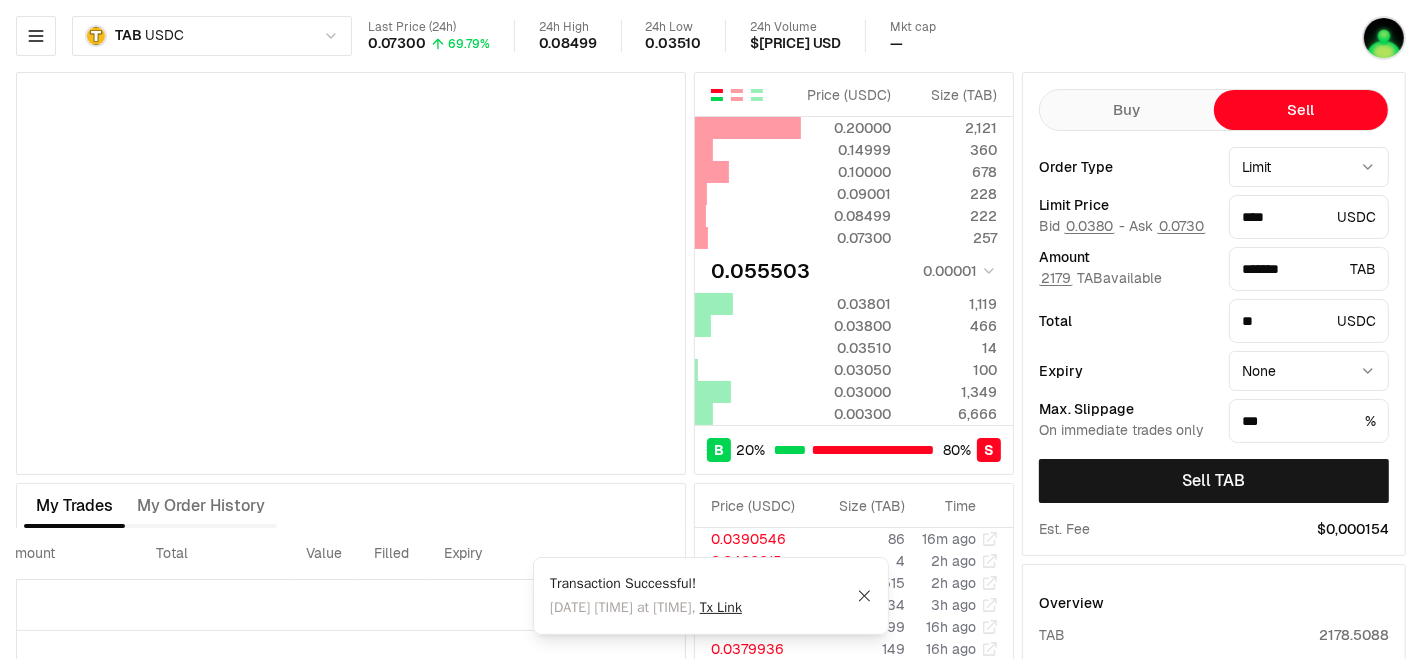 click on "Order Type Limit ***** ****** Limit Price Bid   [PRICE]   - Ask   [PRICE]   **** USDC Total ** USDC Amount 2179   TAB  available ******* TAB Expiry None **** **** *** **** ***** **** Max. Slippage On immediate trades only *** %" at bounding box center (1214, 295) 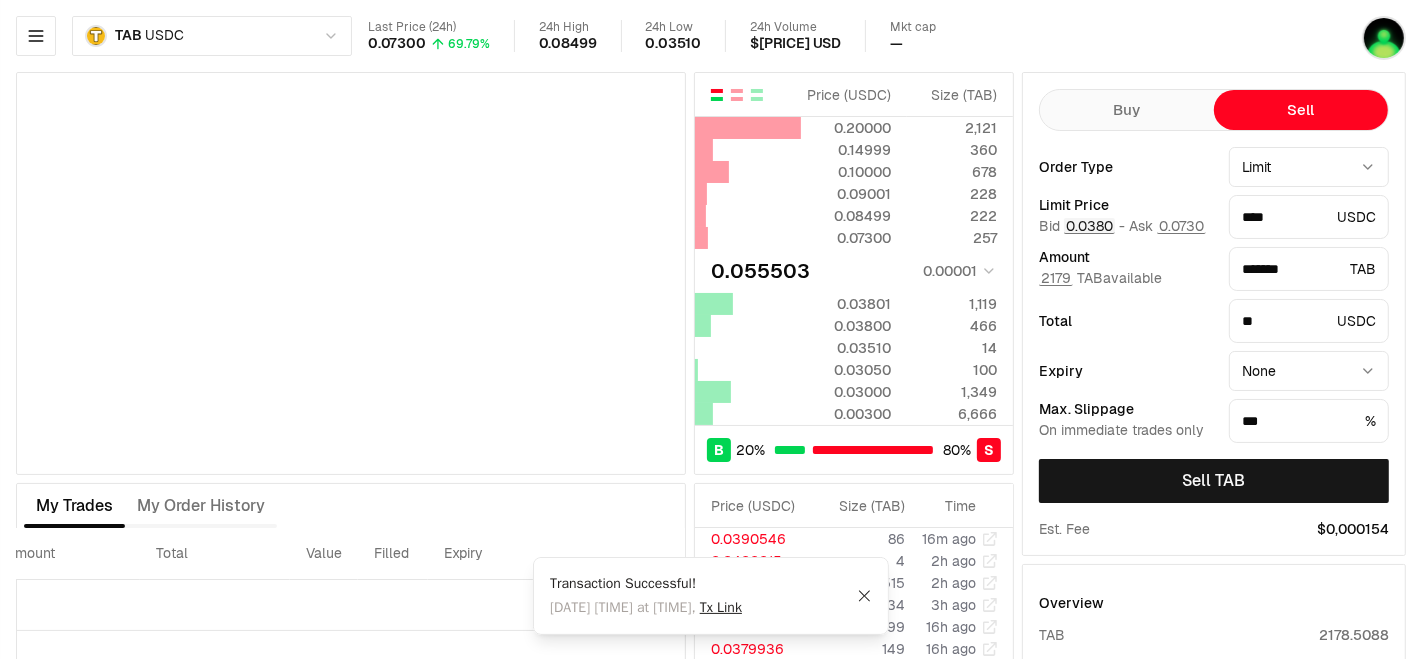 click on "0.0380" at bounding box center (1089, 226) 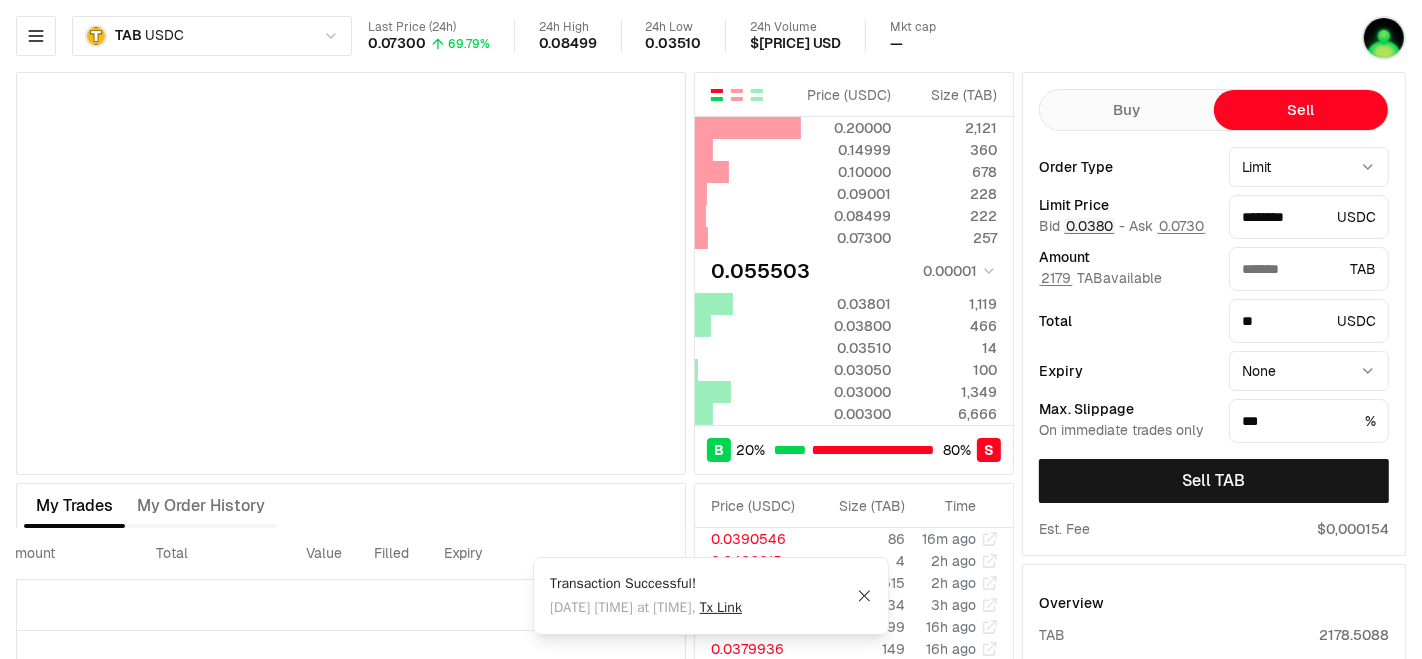 type on "*******" 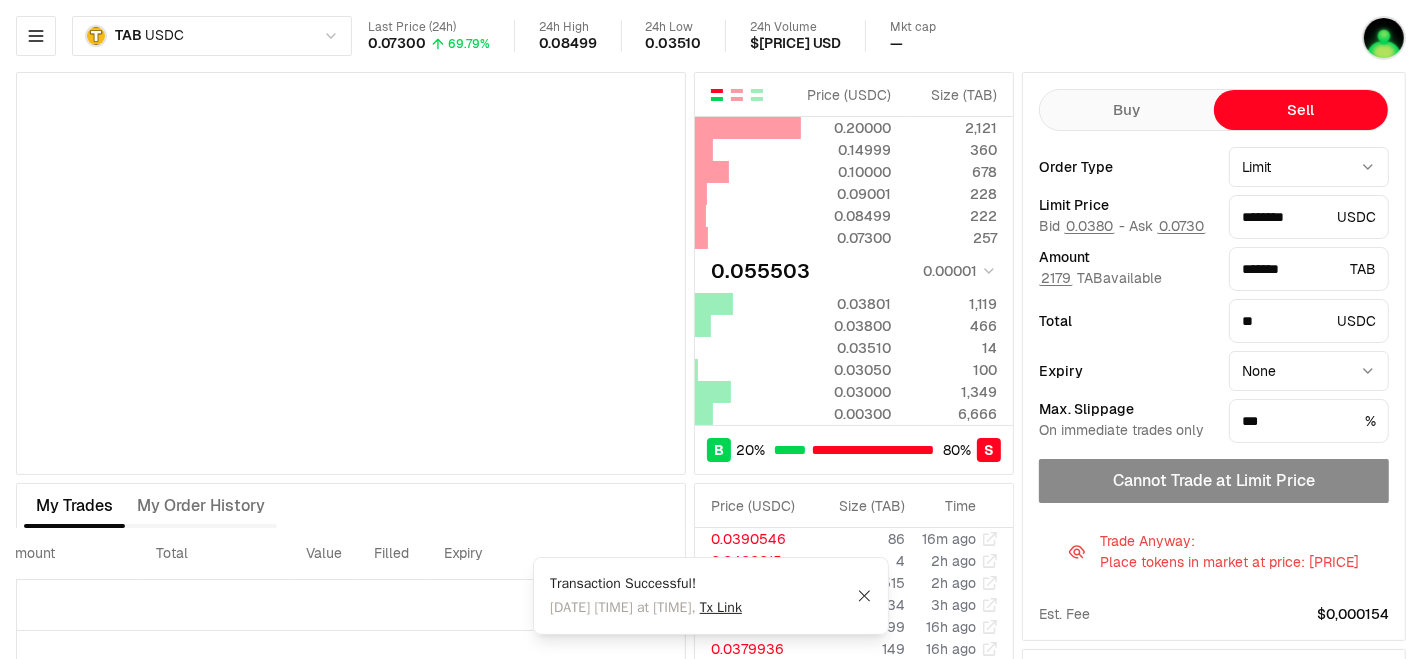 click on "Buy" at bounding box center [1127, 110] 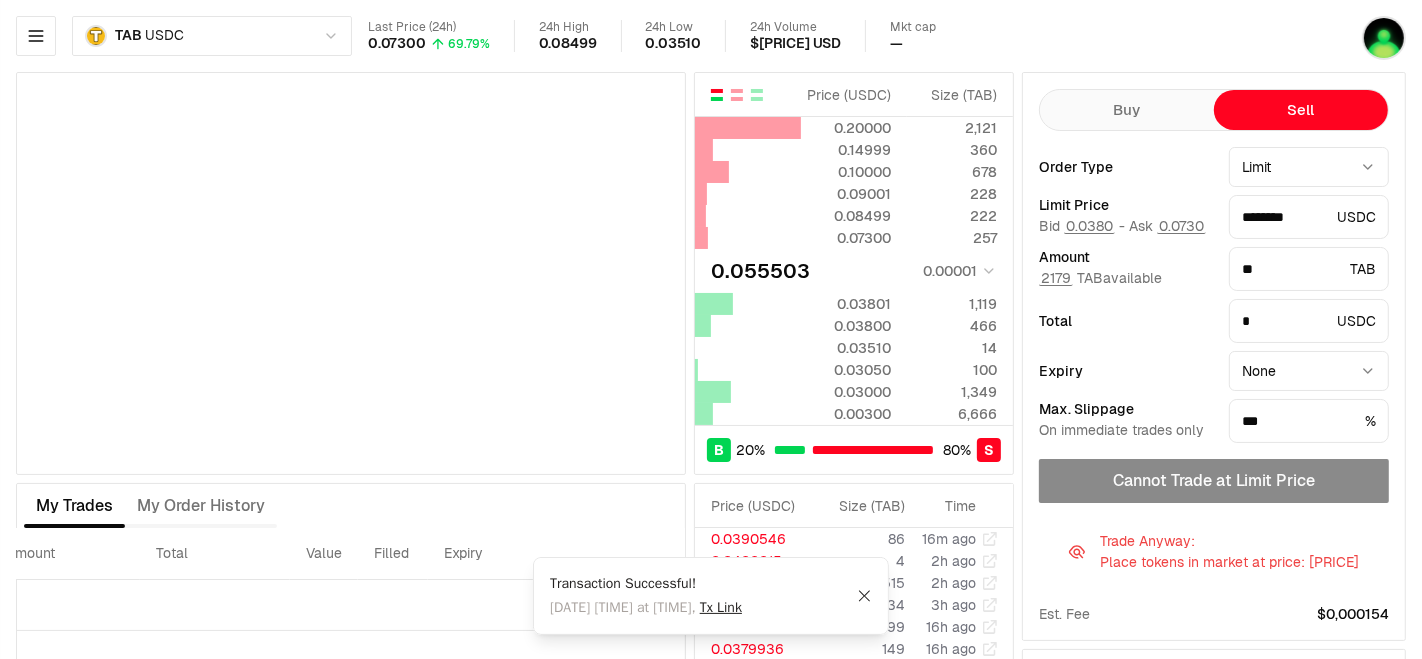 type on "*******" 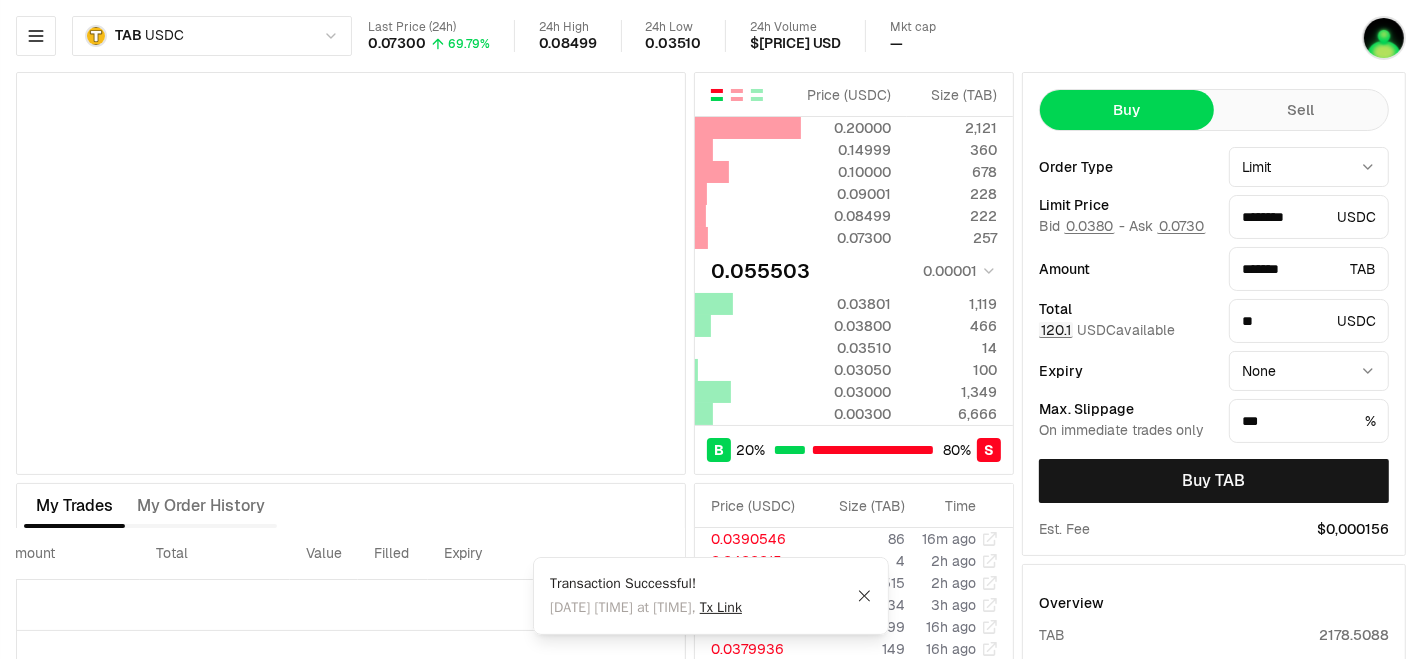 click on "120.1" at bounding box center (1056, 330) 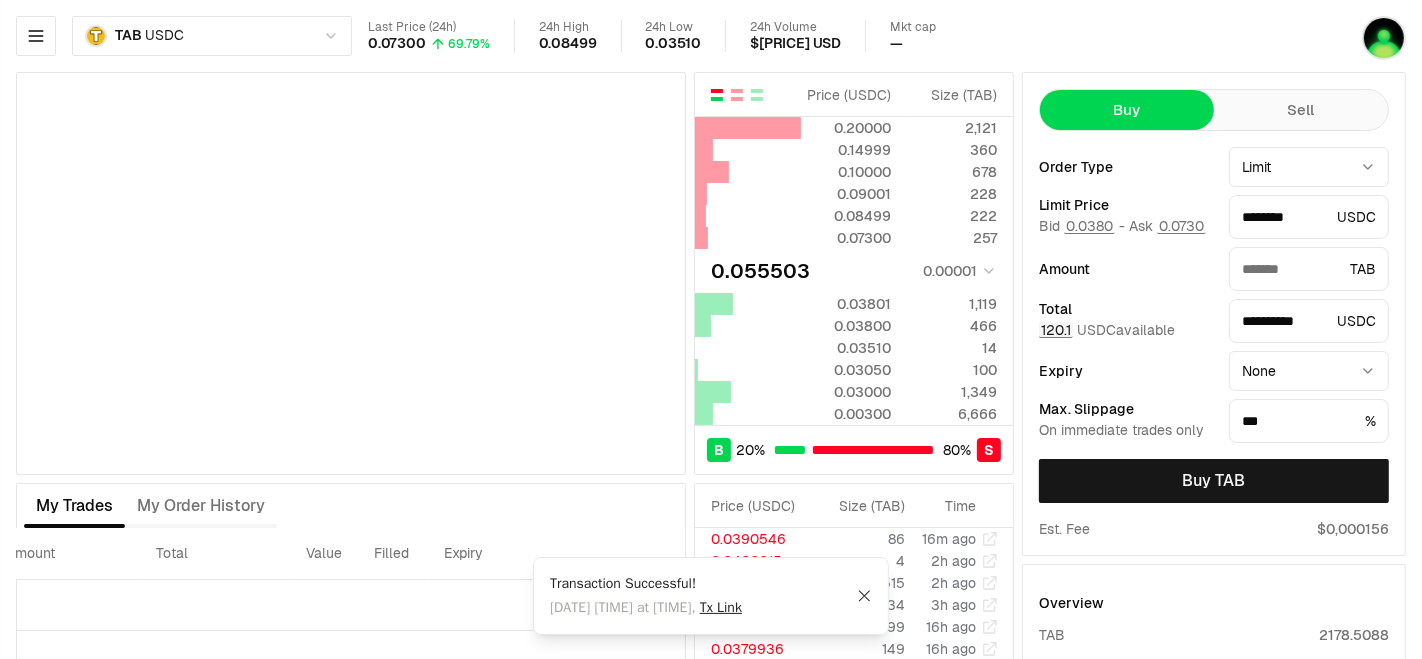 click on "120.1" at bounding box center [1056, 330] 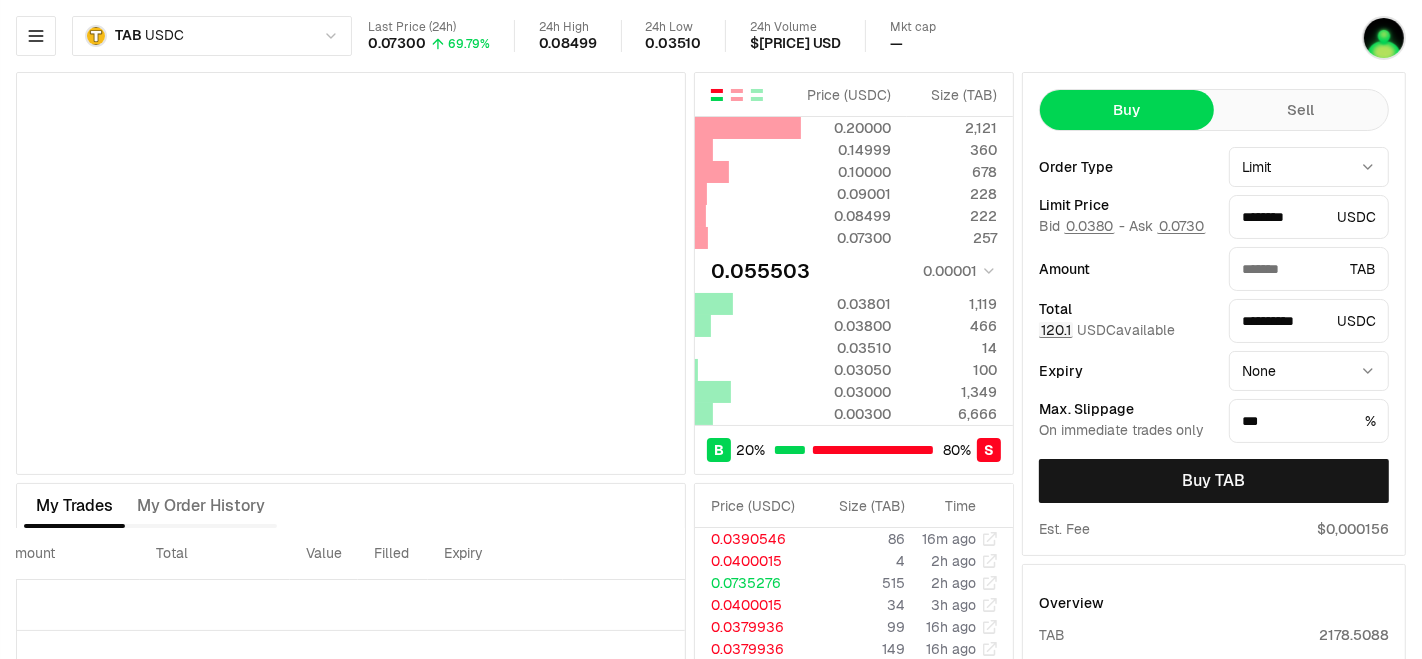 click on "120.1" at bounding box center (1056, 330) 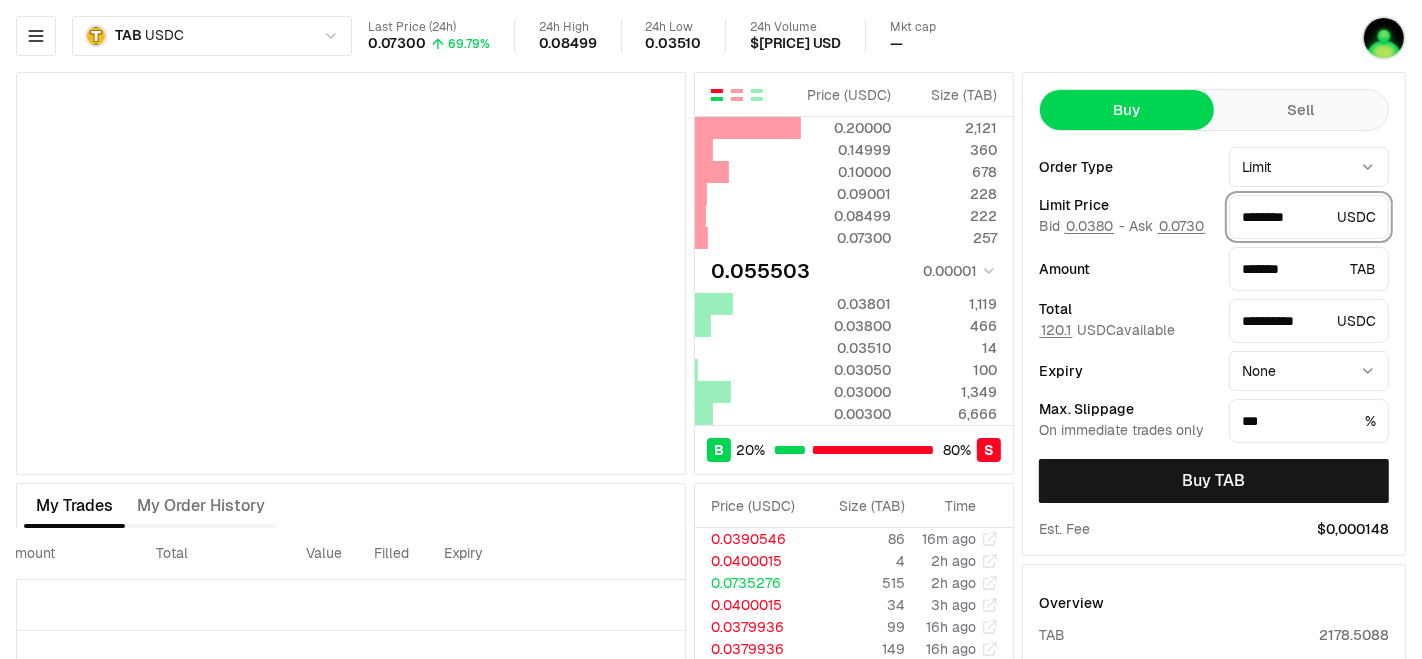 drag, startPoint x: 1275, startPoint y: 216, endPoint x: 1371, endPoint y: 220, distance: 96.0833 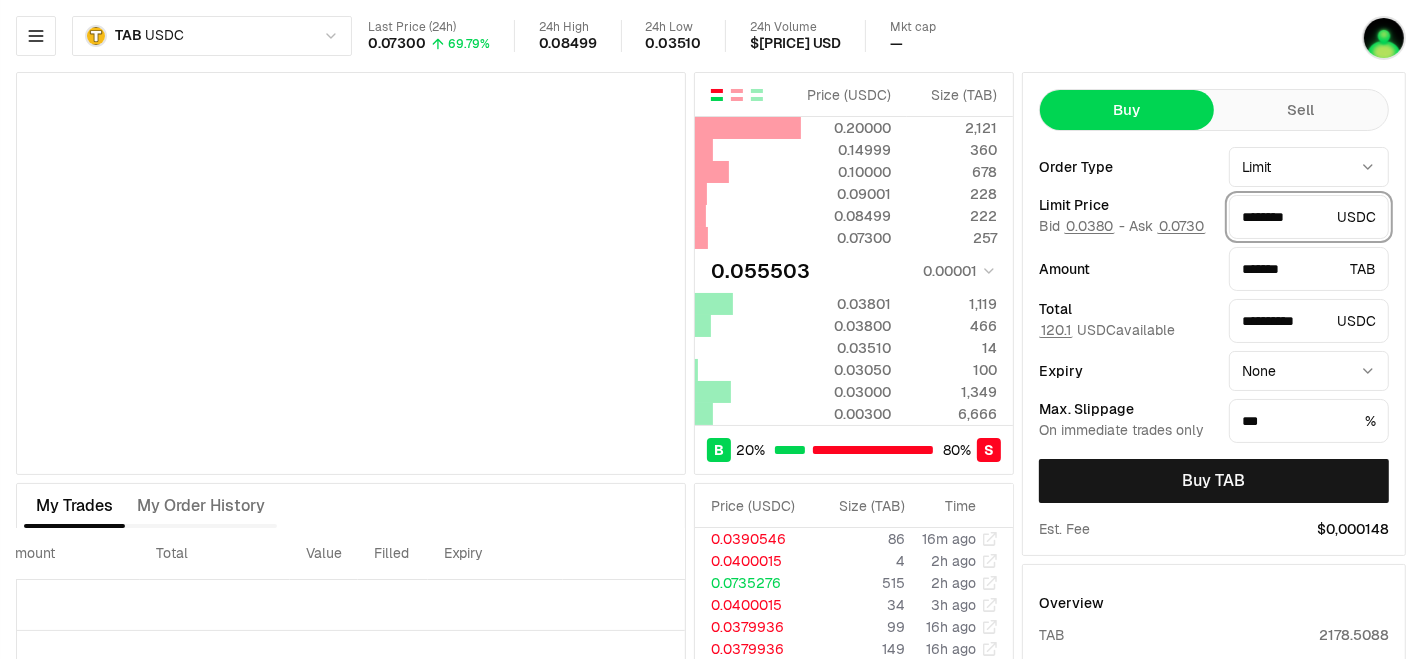 click on "******** USDC" at bounding box center [1309, 217] 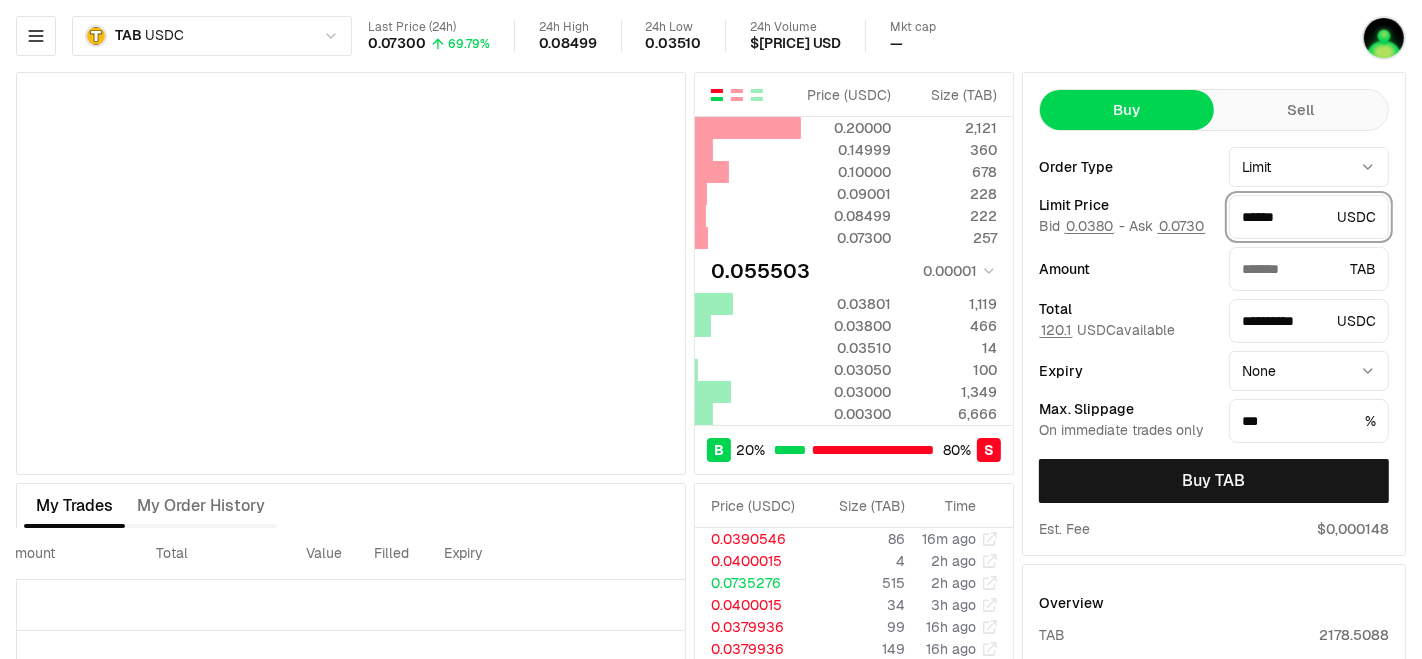 type on "*******" 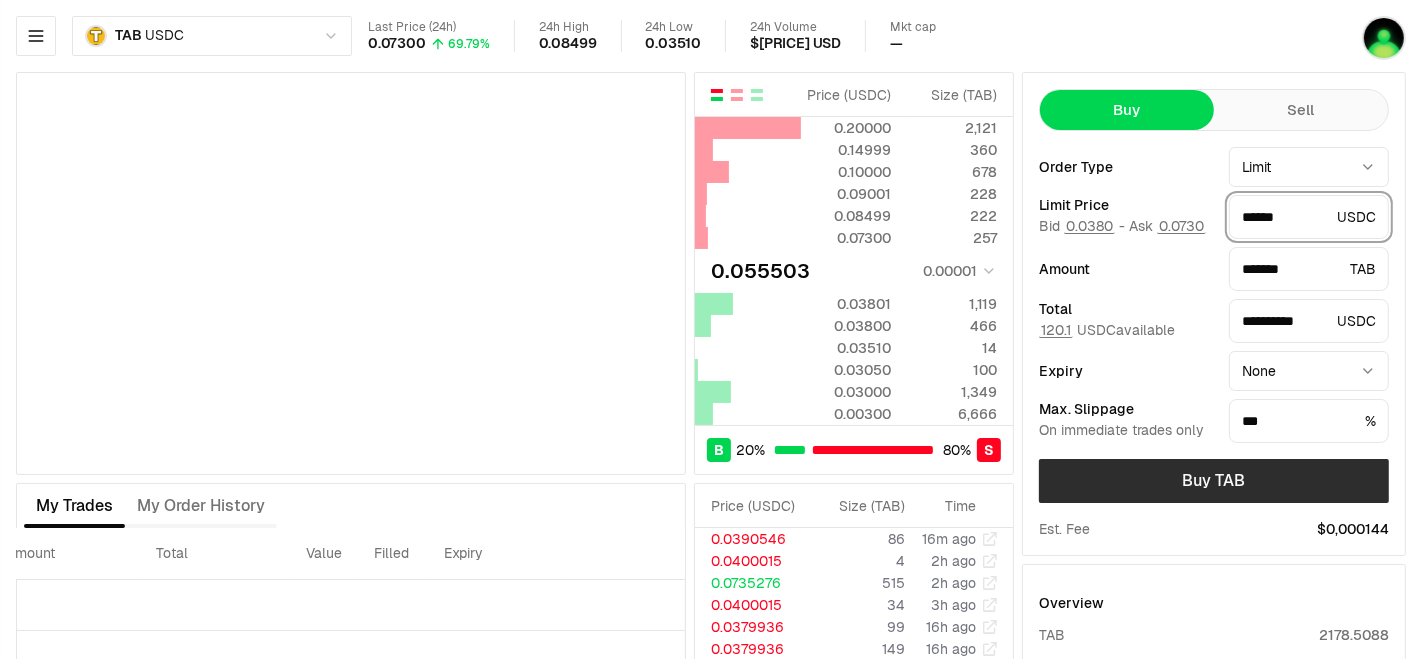 type on "******" 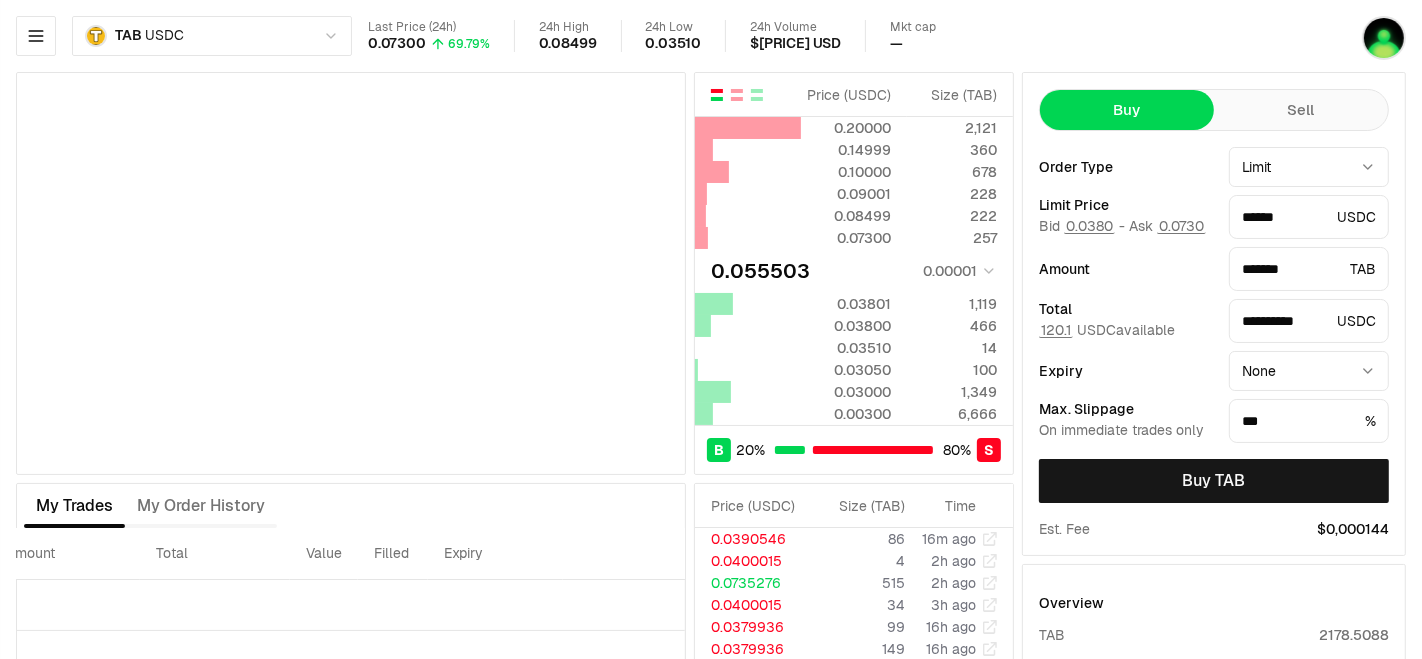 click on "Buy TAB" at bounding box center [1214, 481] 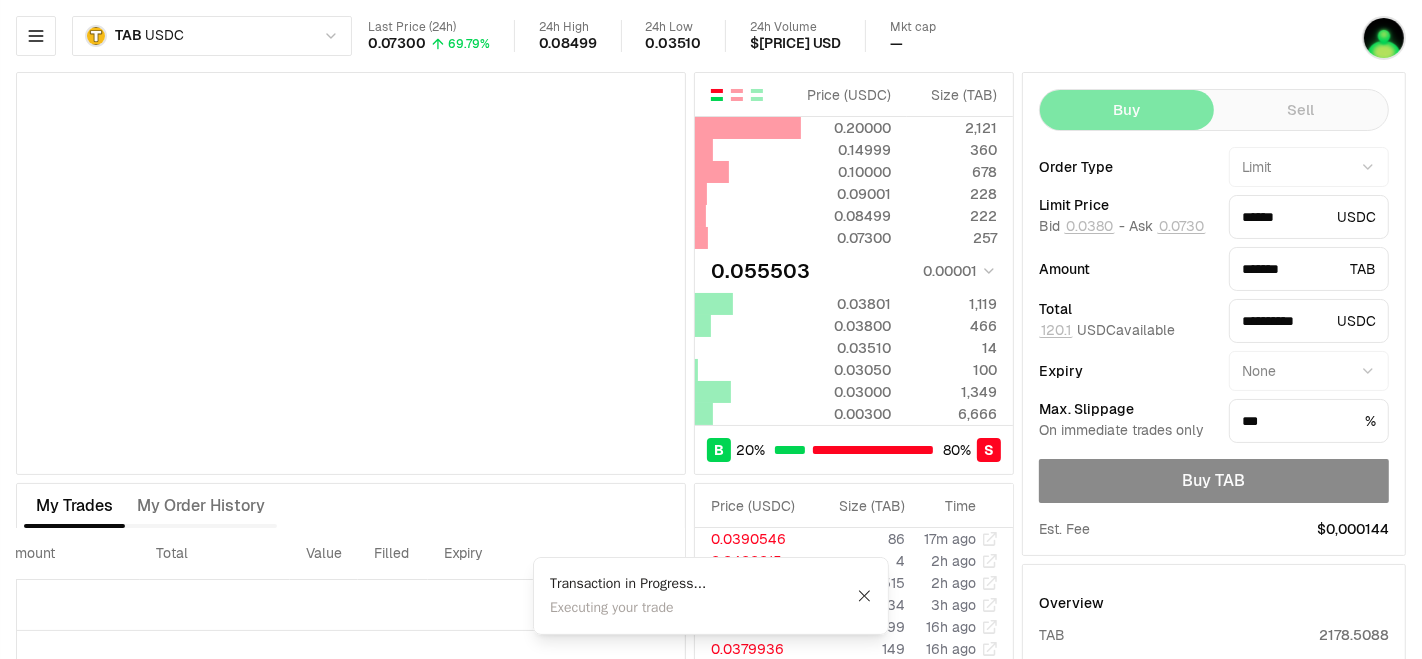 scroll, scrollTop: 111, scrollLeft: 0, axis: vertical 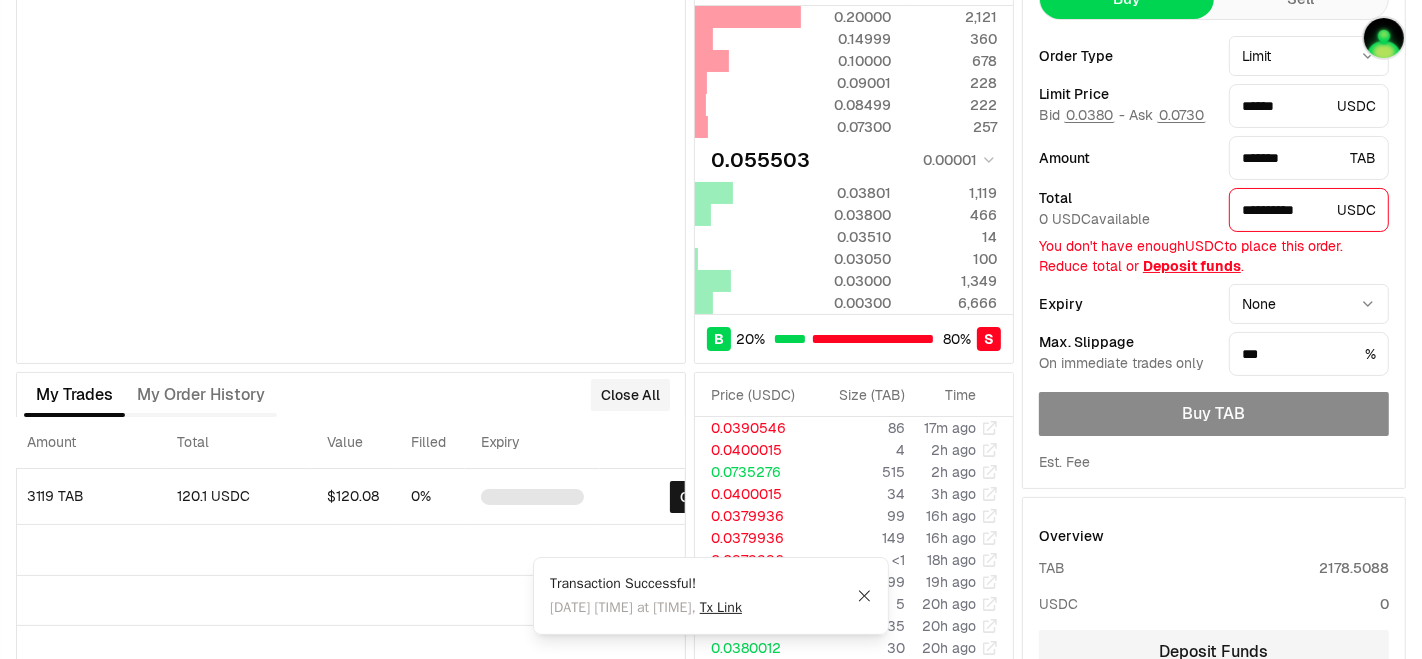 type 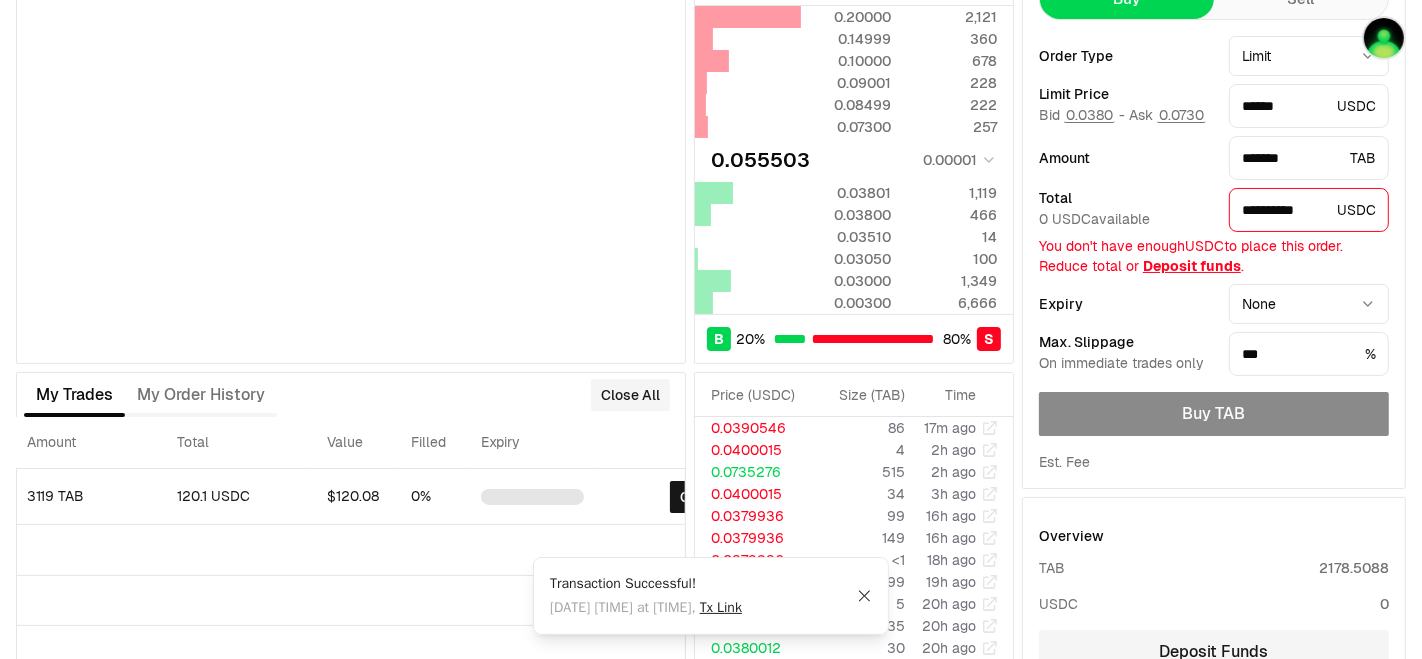 type 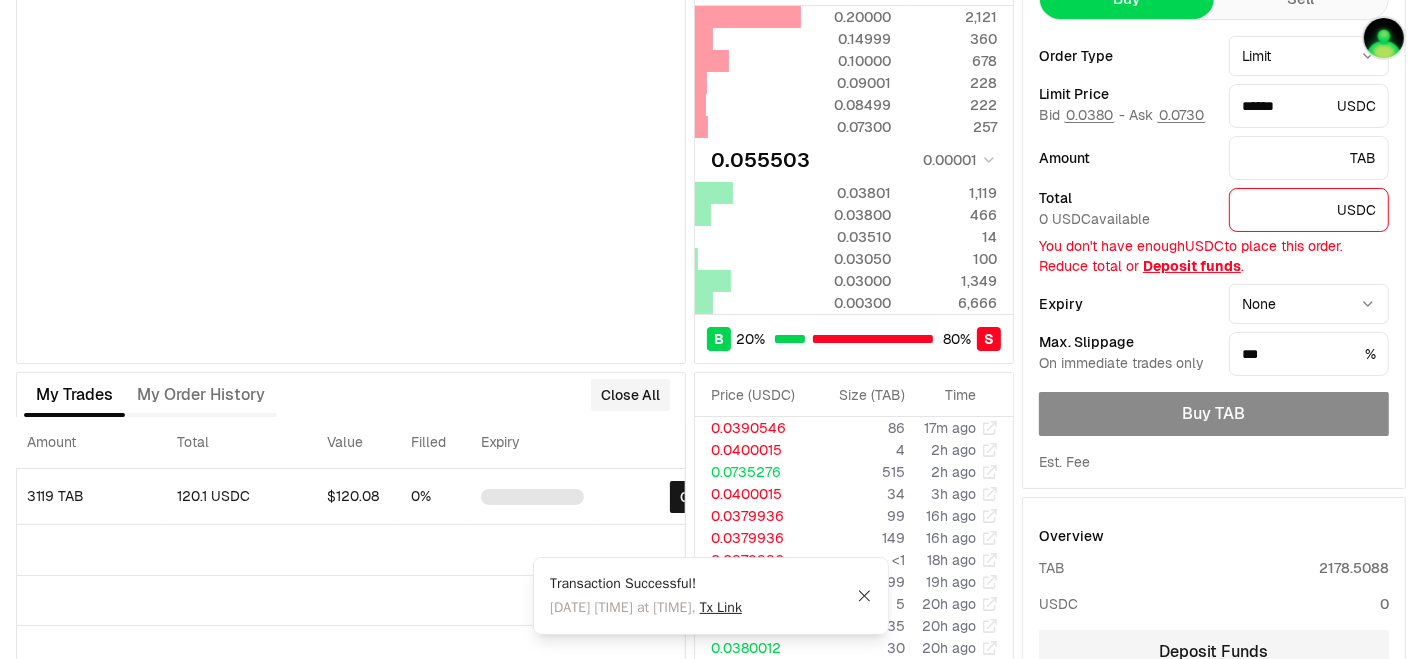 type on "********" 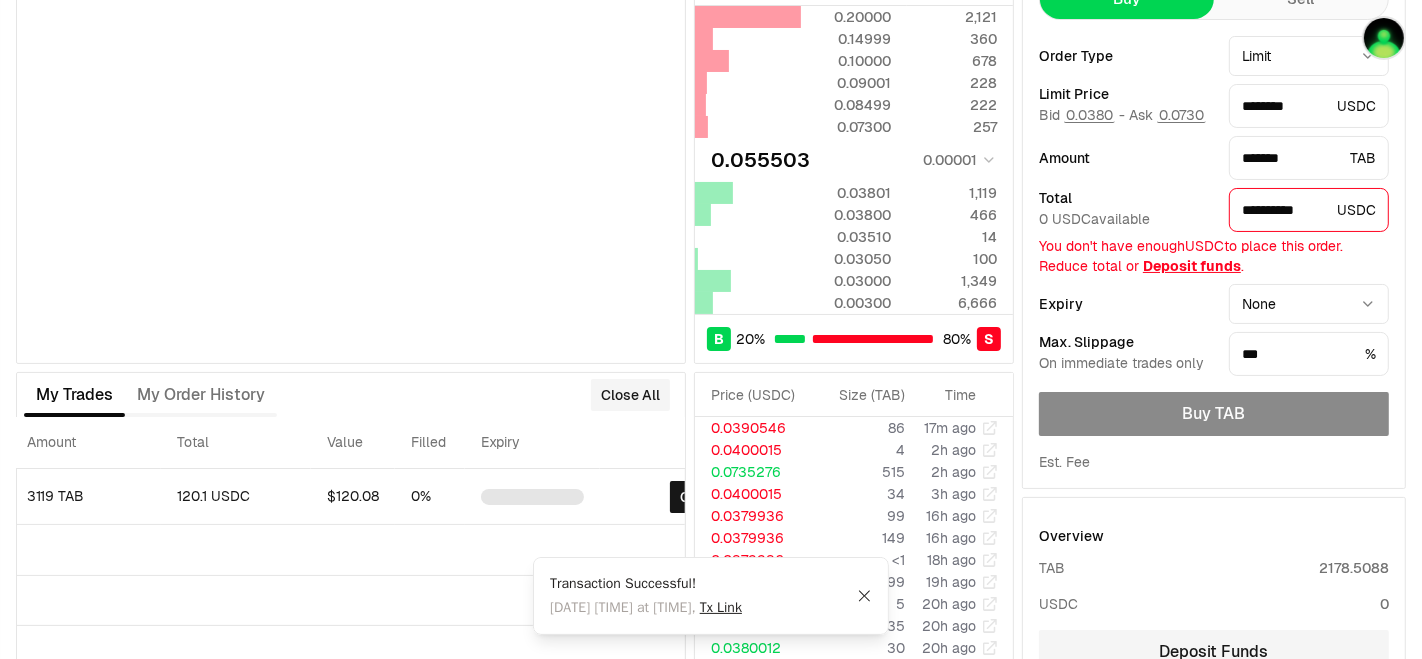 scroll, scrollTop: 0, scrollLeft: 0, axis: both 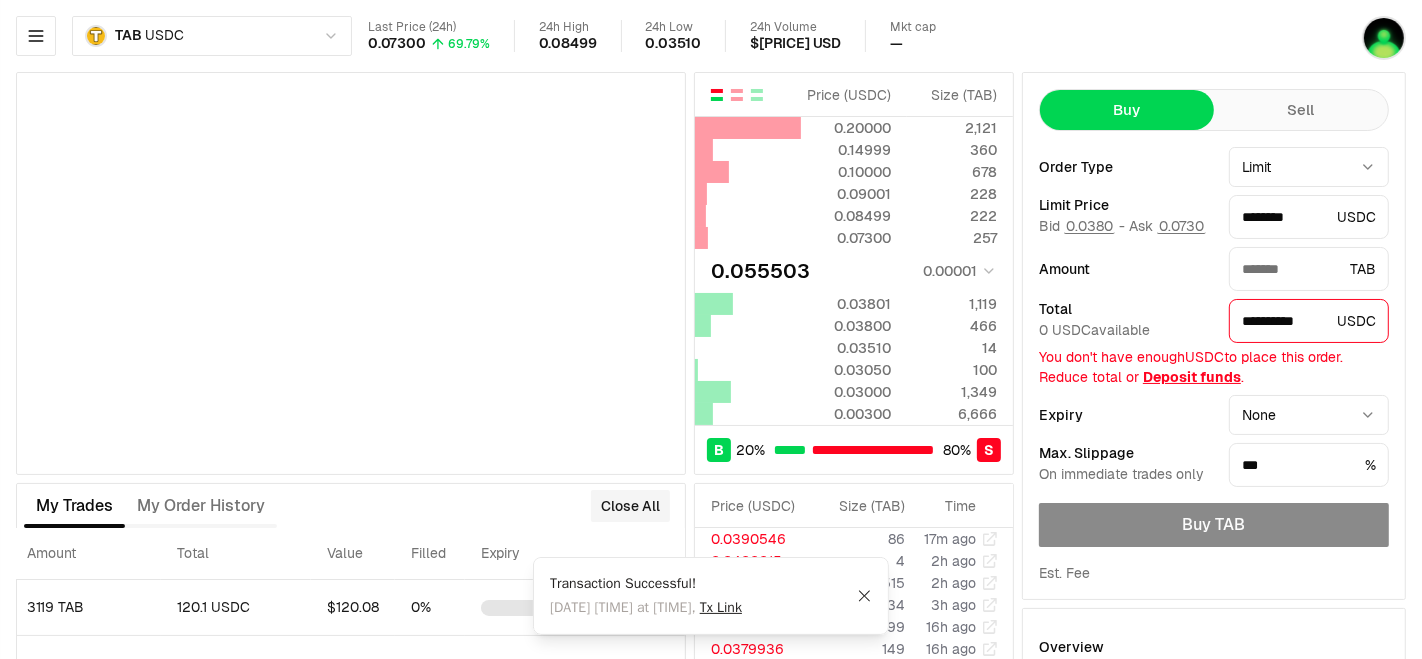 type on "********" 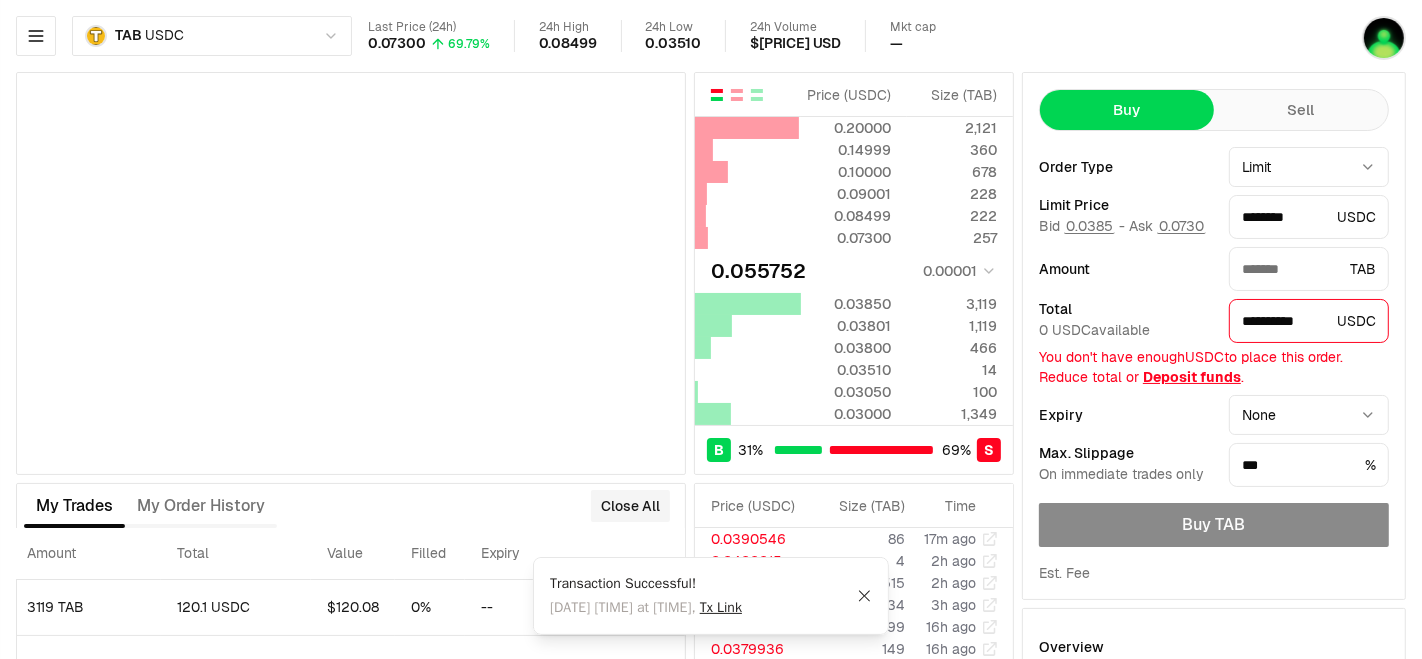 type on "*******" 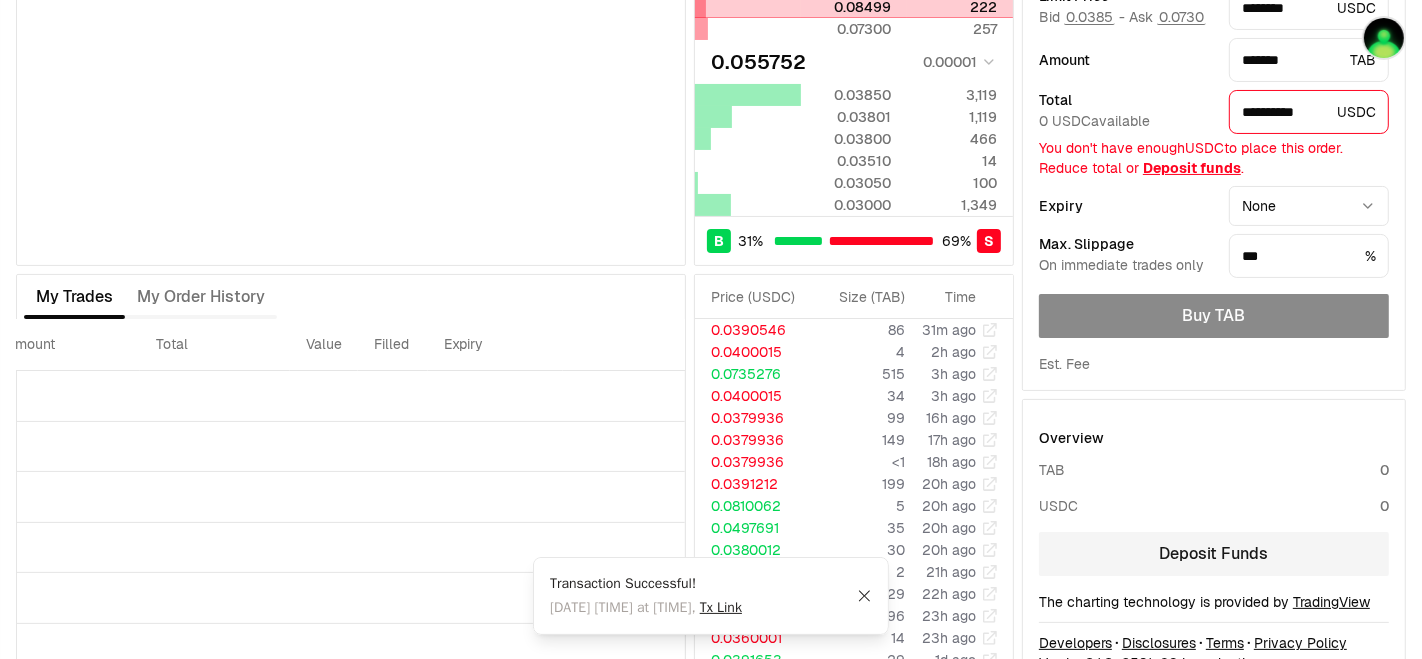 scroll, scrollTop: 222, scrollLeft: 0, axis: vertical 